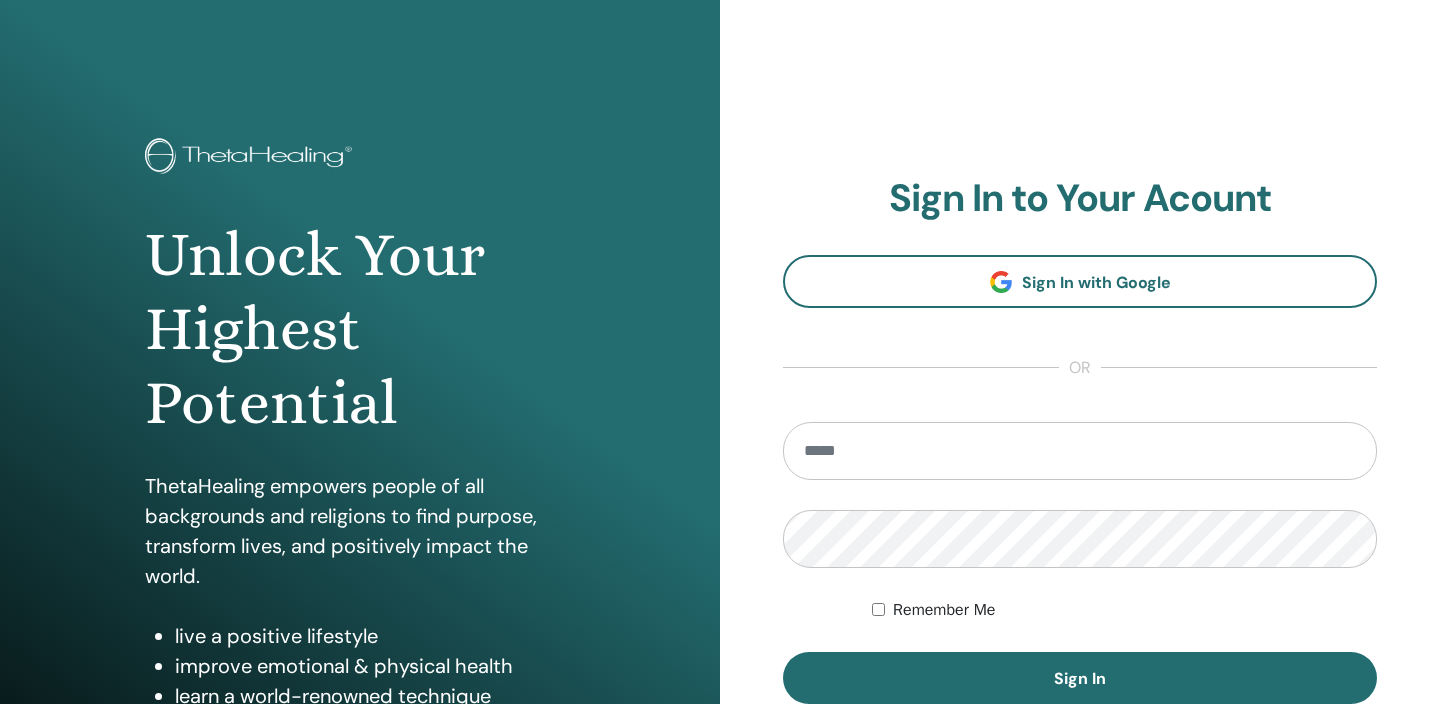 scroll, scrollTop: 0, scrollLeft: 0, axis: both 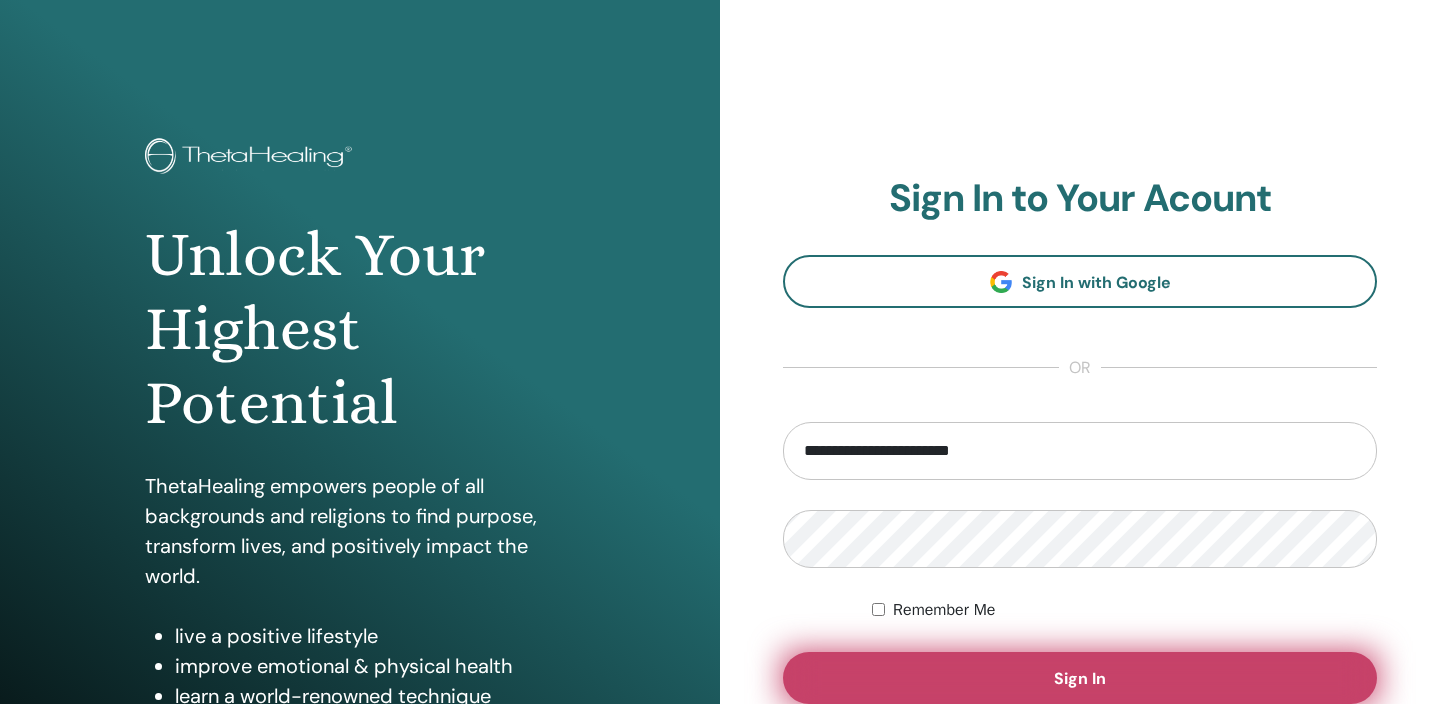 click on "Sign In" at bounding box center [1080, 678] 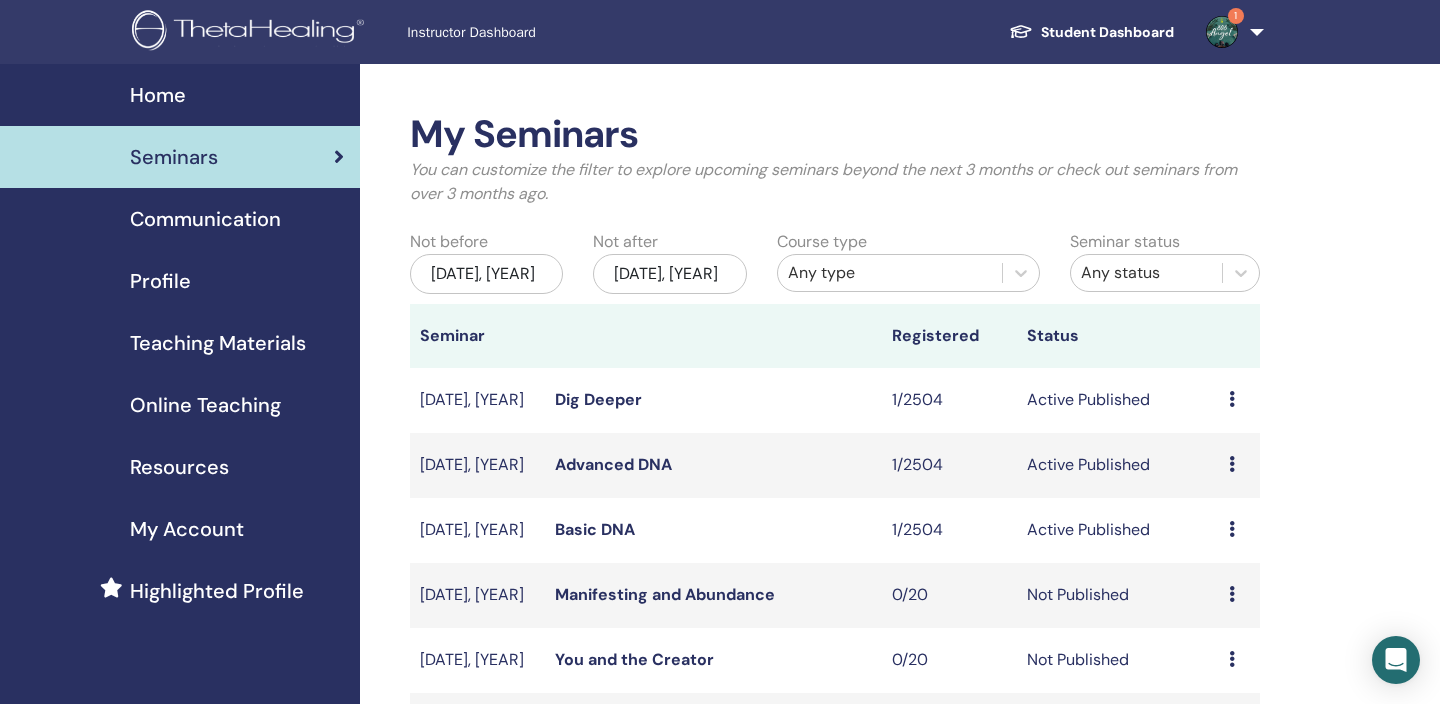 scroll, scrollTop: 0, scrollLeft: 0, axis: both 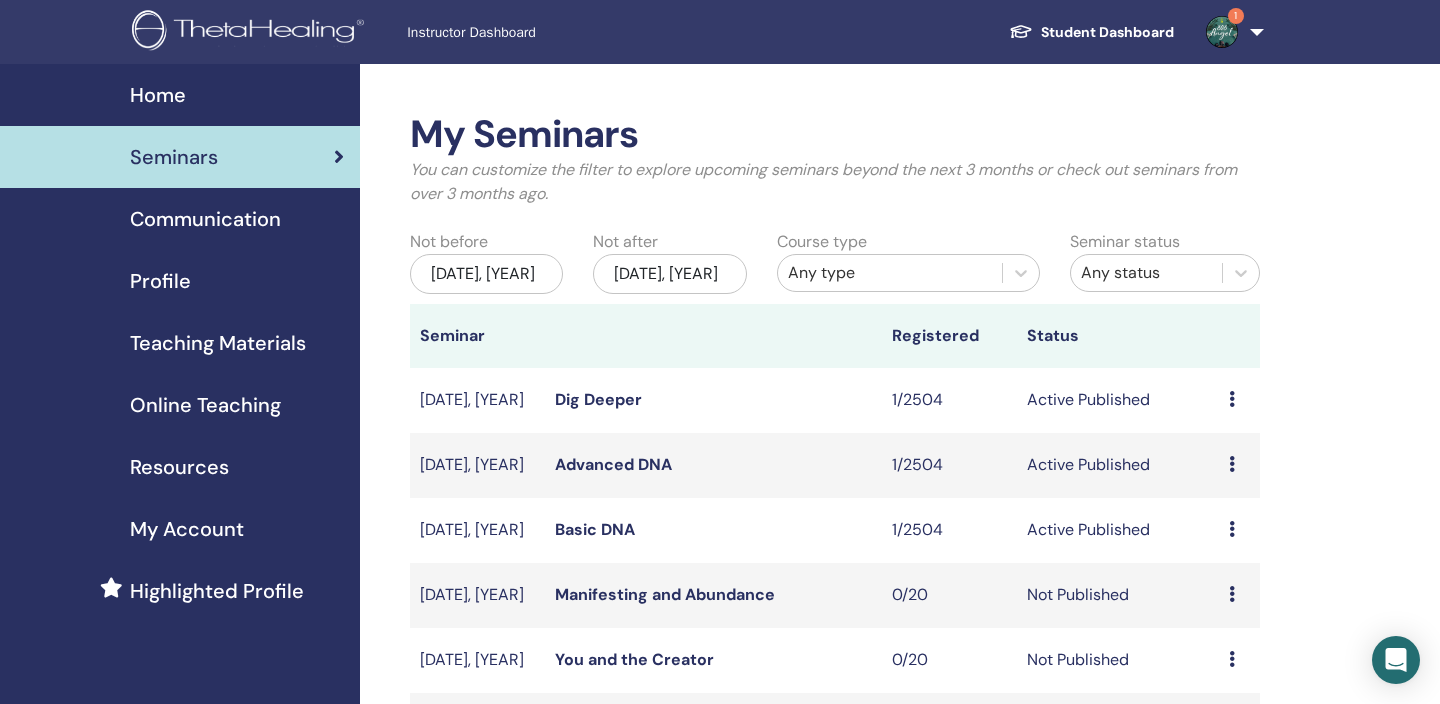 click on "Dig Deeper" at bounding box center (598, 399) 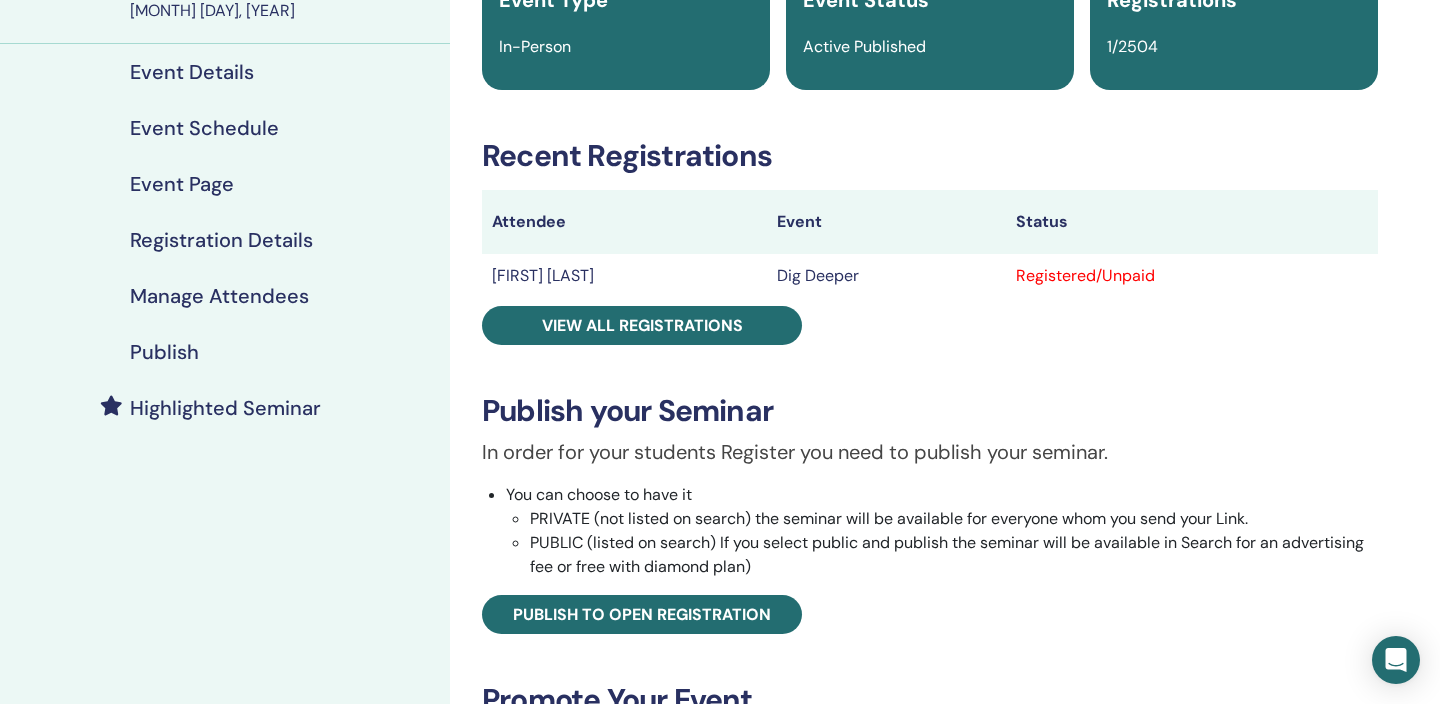 scroll, scrollTop: 176, scrollLeft: 0, axis: vertical 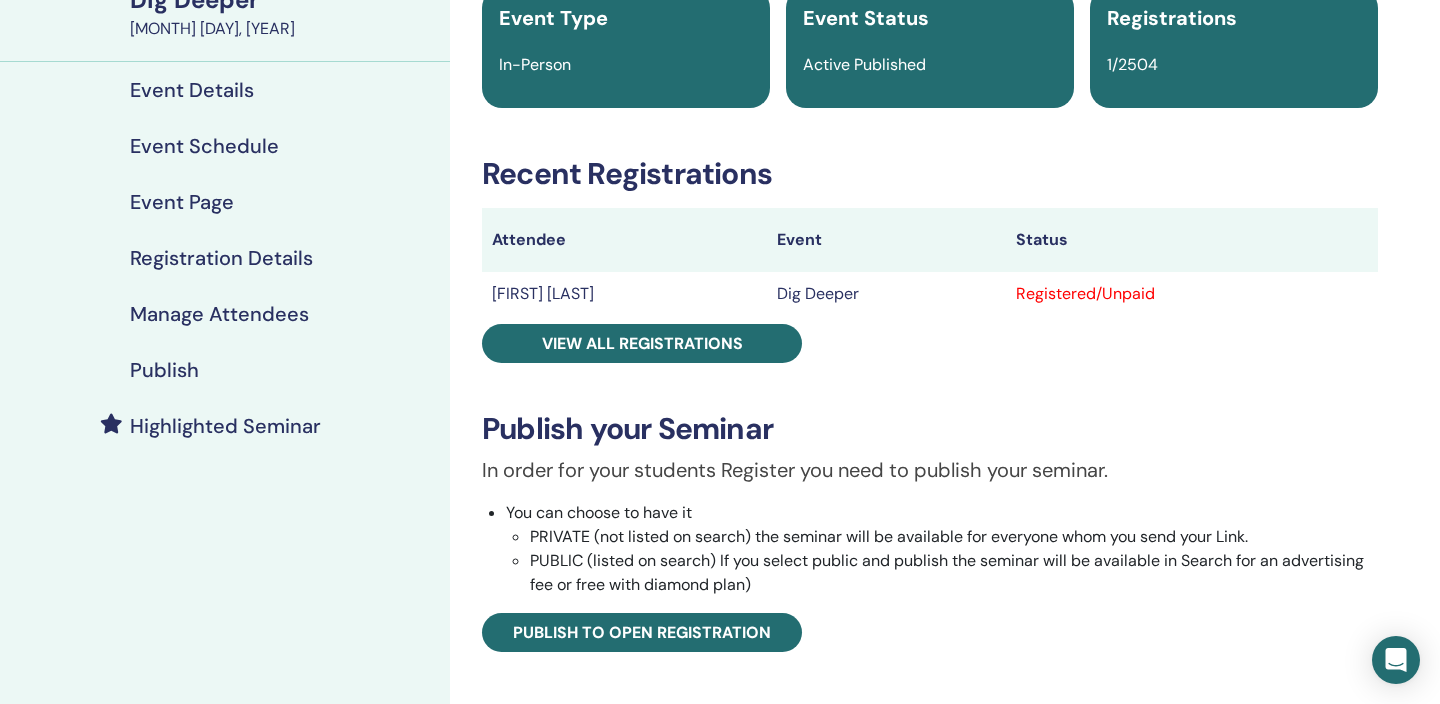 click on "Event Schedule" at bounding box center [204, 146] 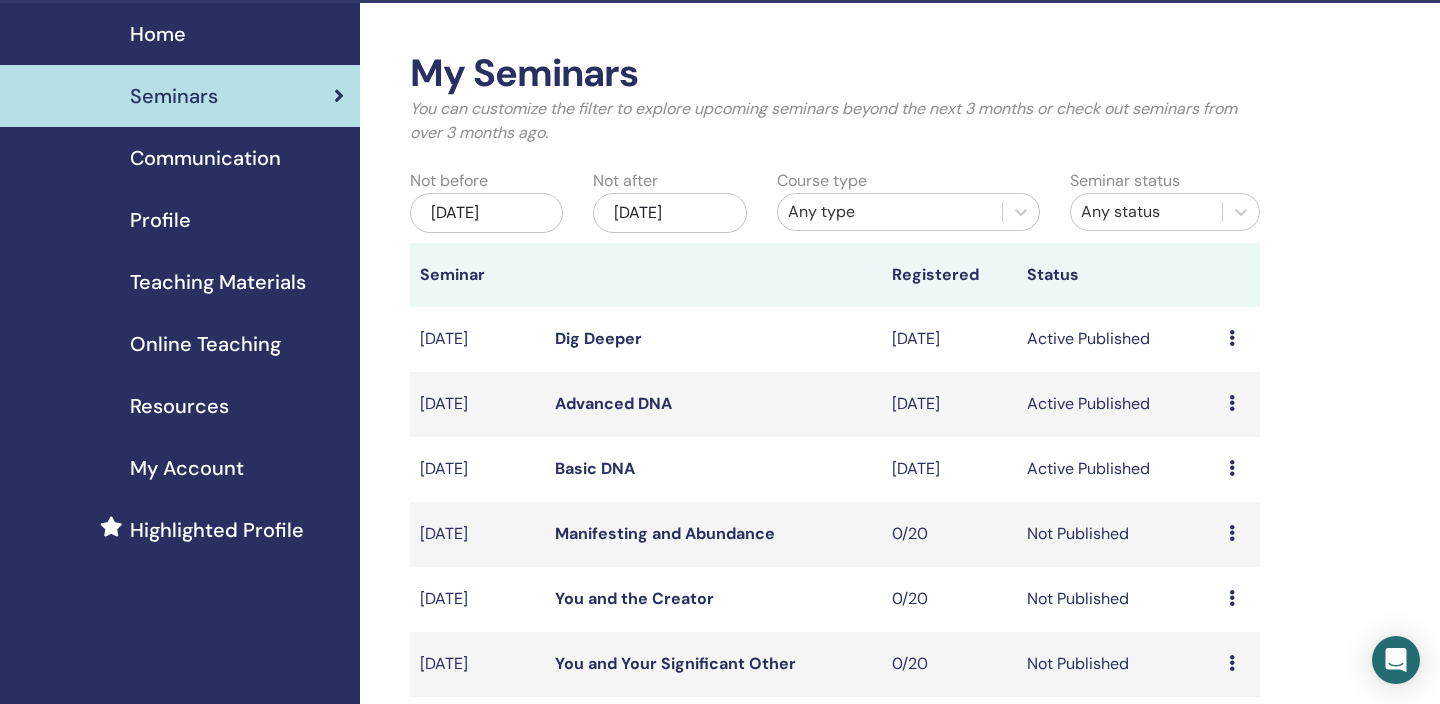 scroll, scrollTop: 65, scrollLeft: 0, axis: vertical 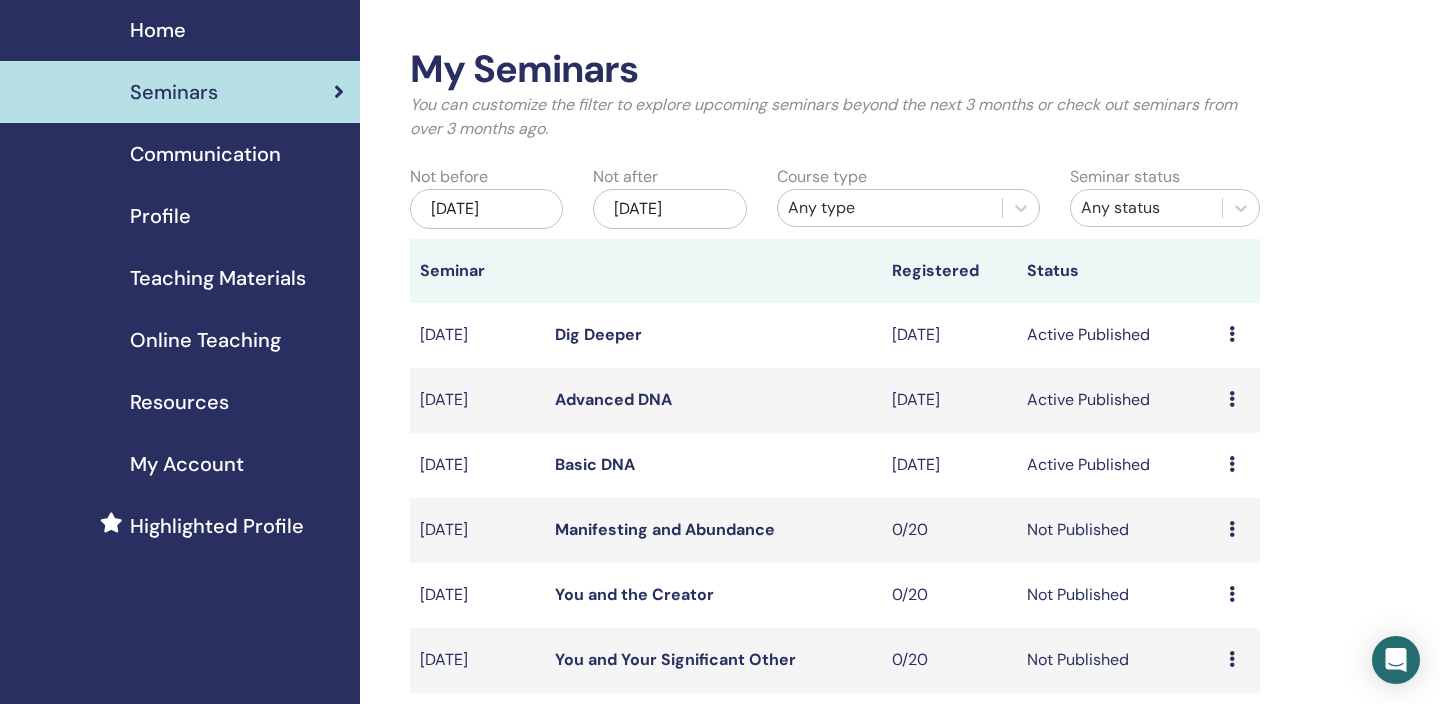 click on "Basic DNA" at bounding box center [595, 464] 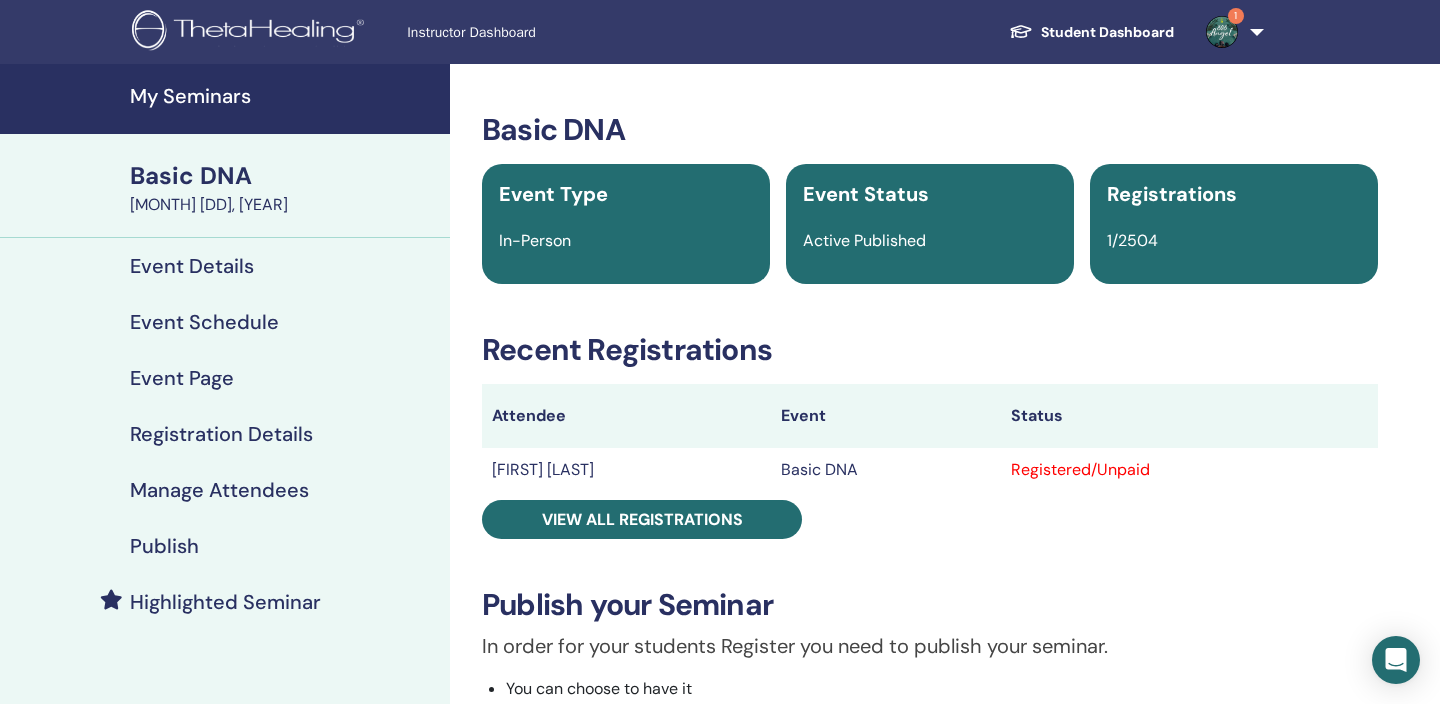 scroll, scrollTop: 0, scrollLeft: 0, axis: both 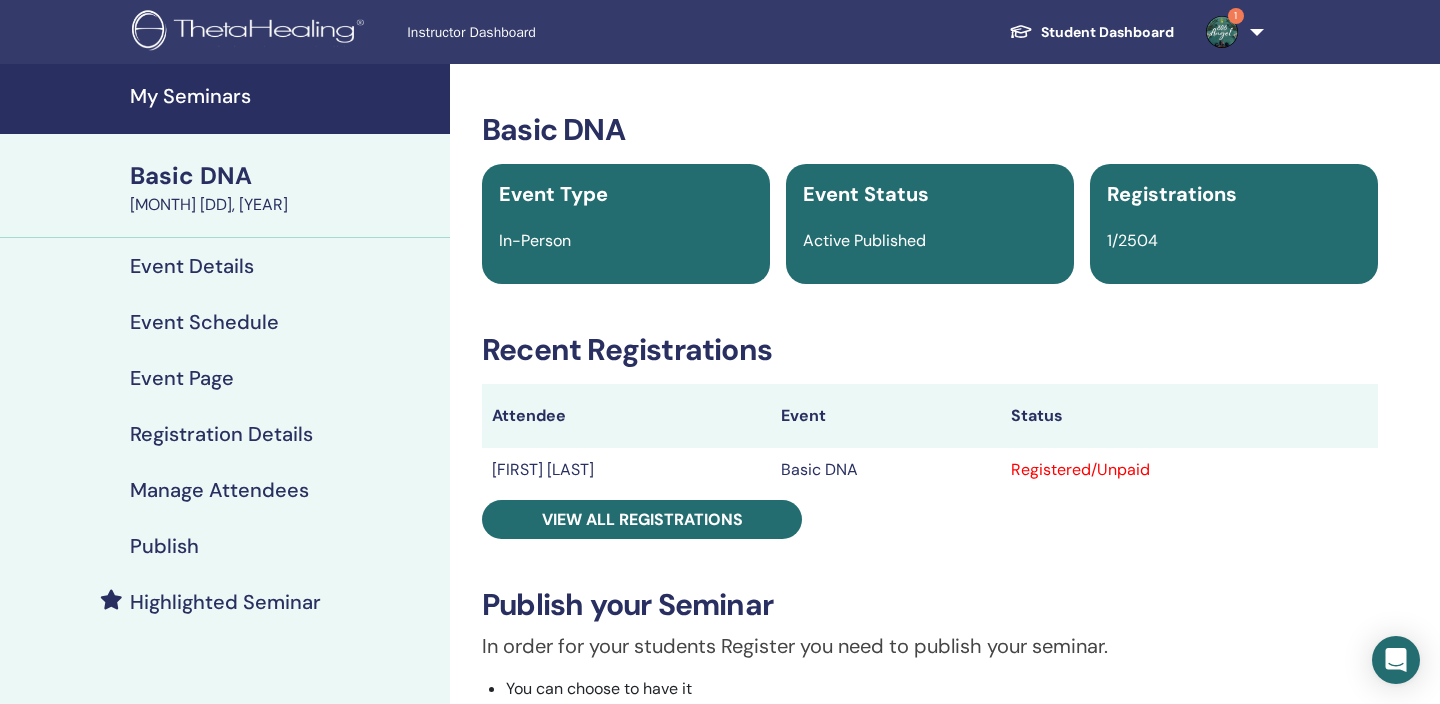 click on "Event Schedule" at bounding box center (204, 322) 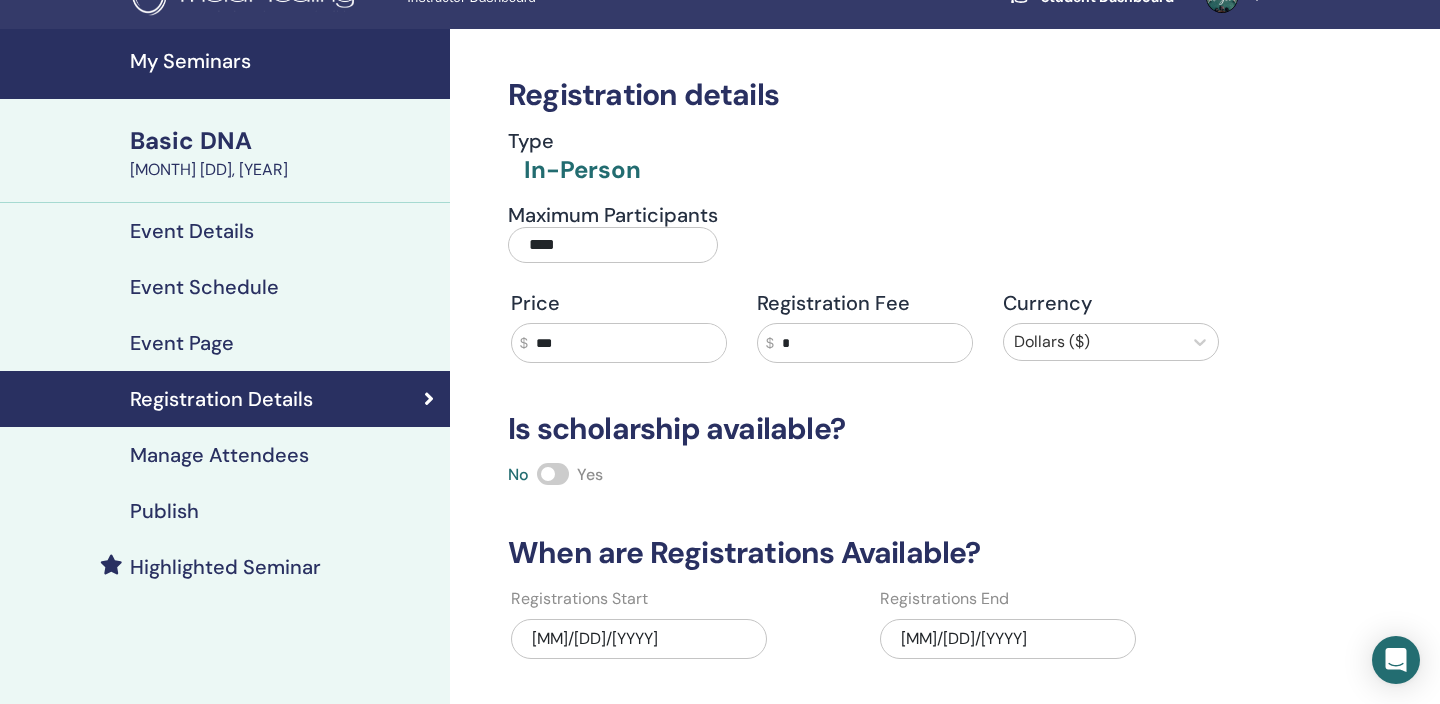 scroll, scrollTop: 0, scrollLeft: 0, axis: both 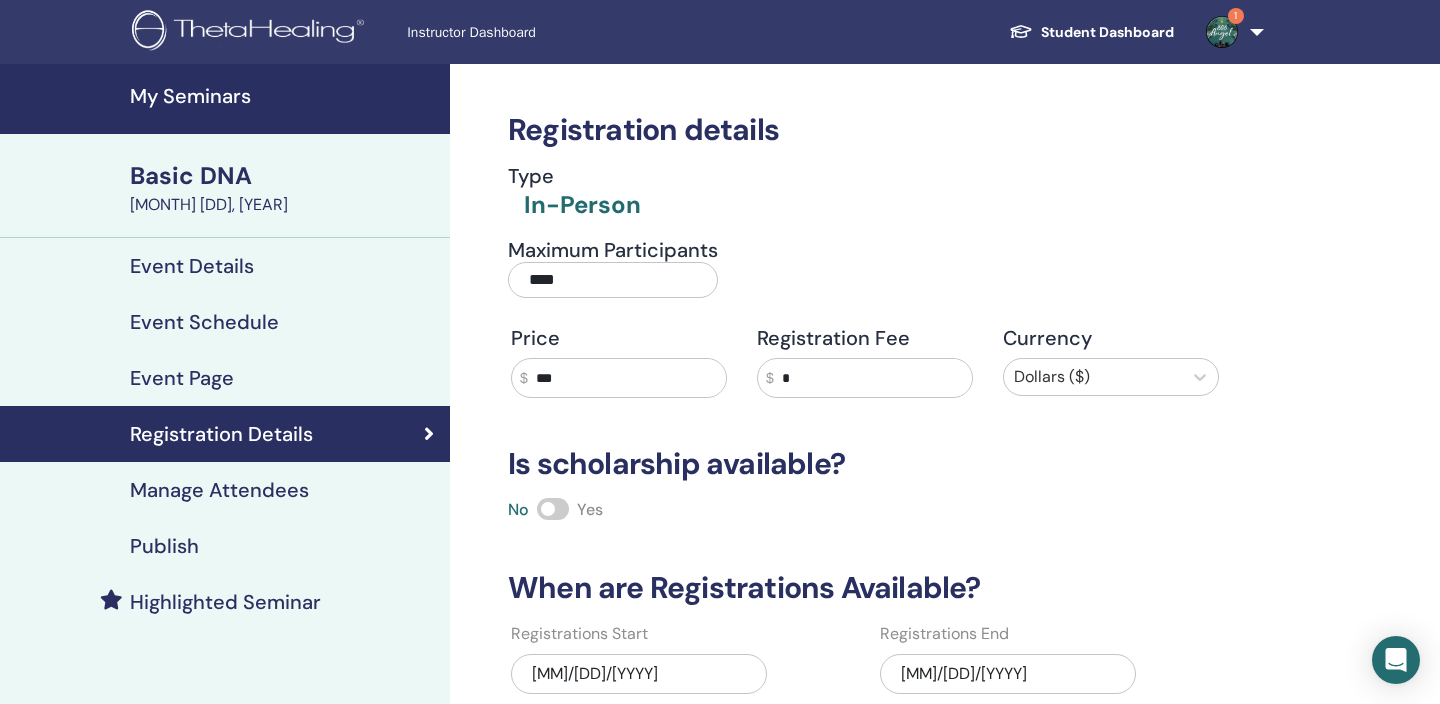 click on "My Seminars" at bounding box center [284, 96] 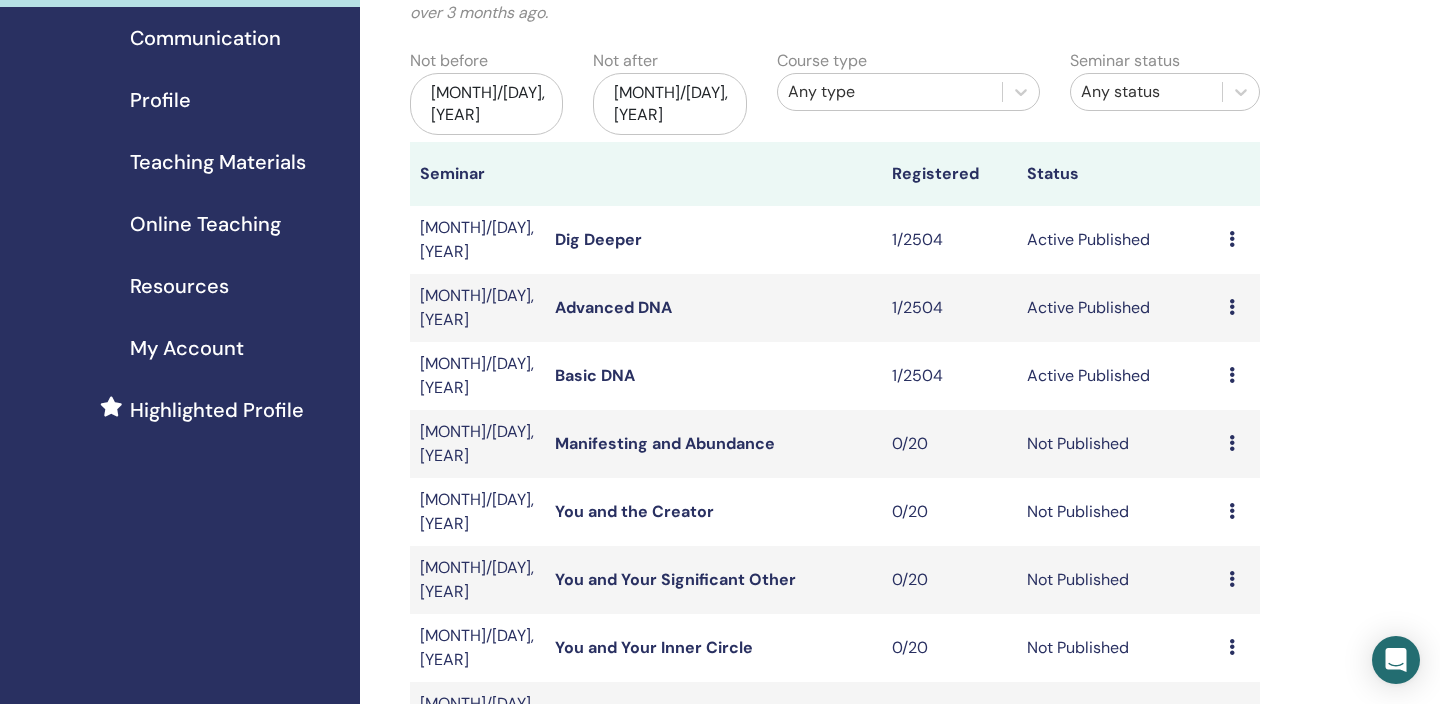 scroll, scrollTop: 184, scrollLeft: 0, axis: vertical 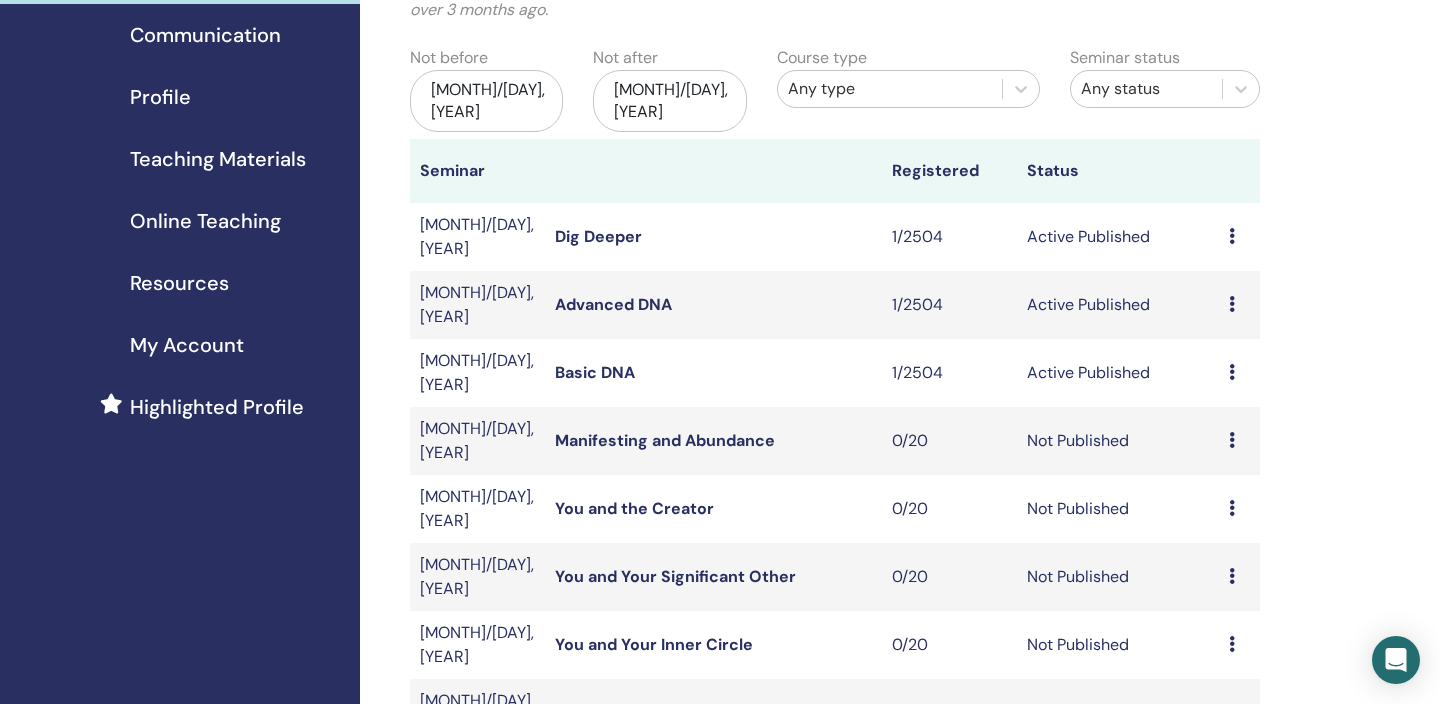 click at bounding box center (1232, 236) 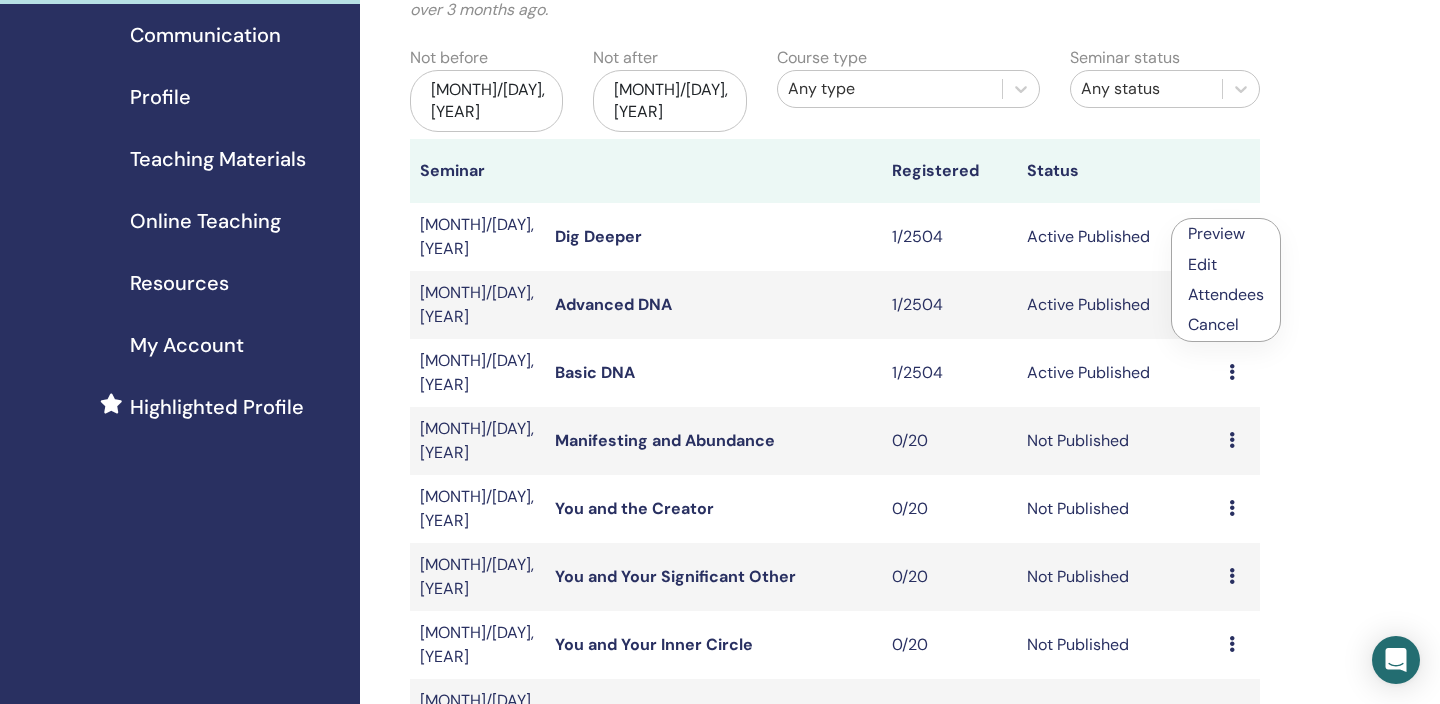 click on "Preview" at bounding box center [1216, 233] 